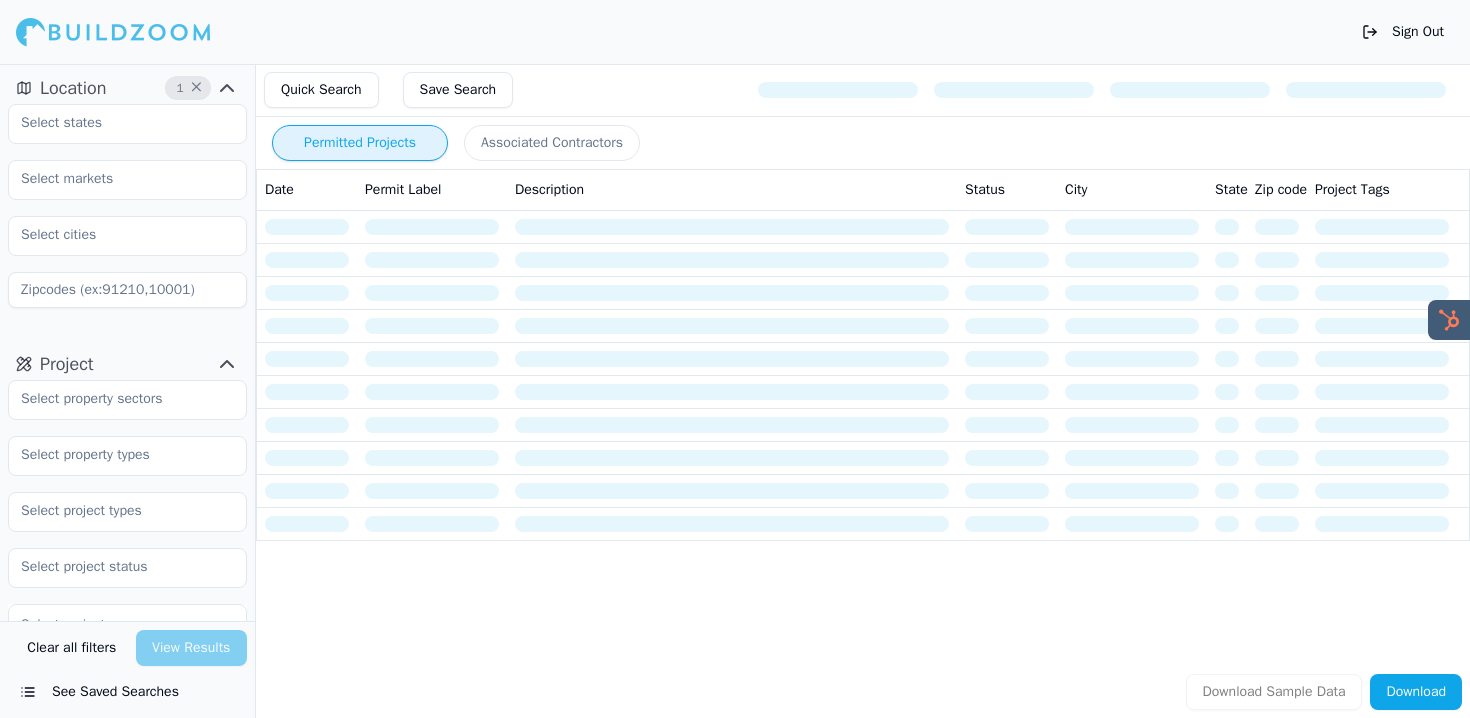 scroll, scrollTop: 0, scrollLeft: 0, axis: both 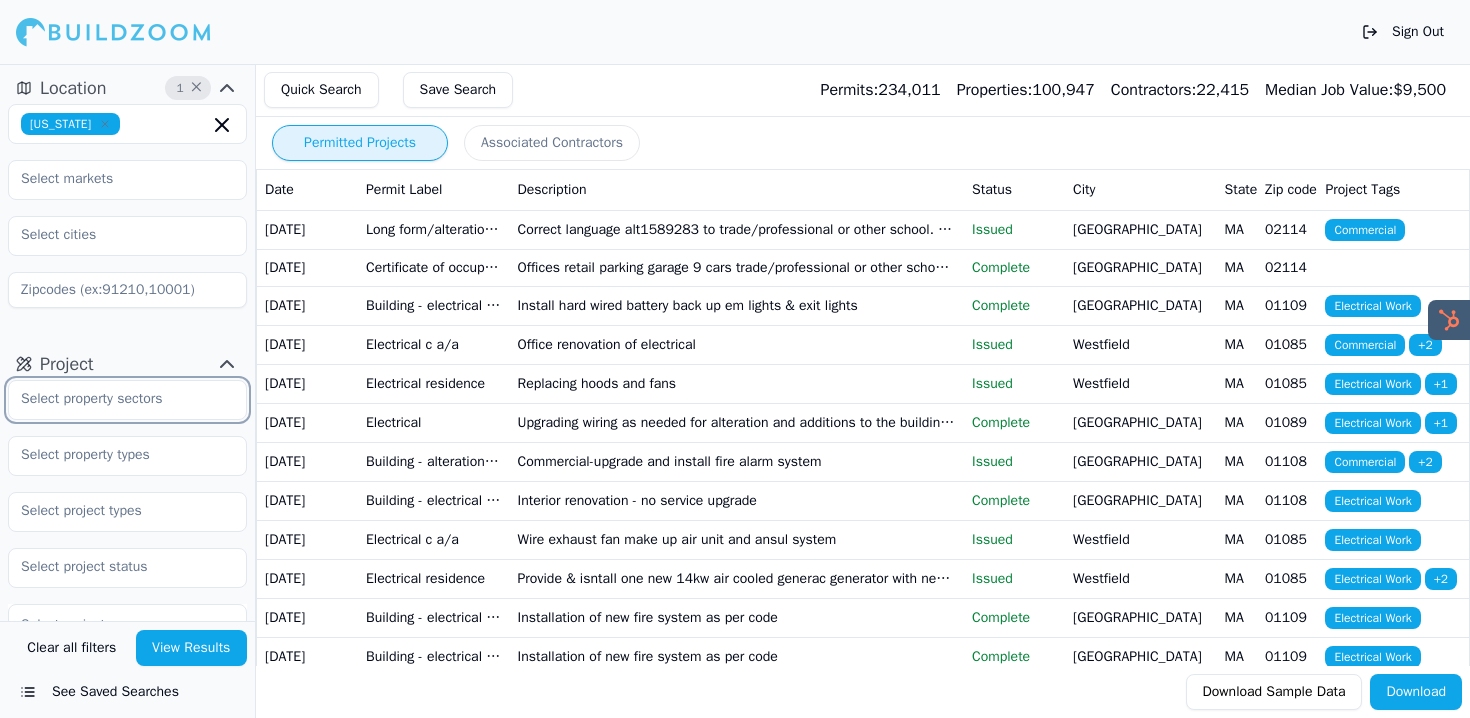 click at bounding box center [115, 399] 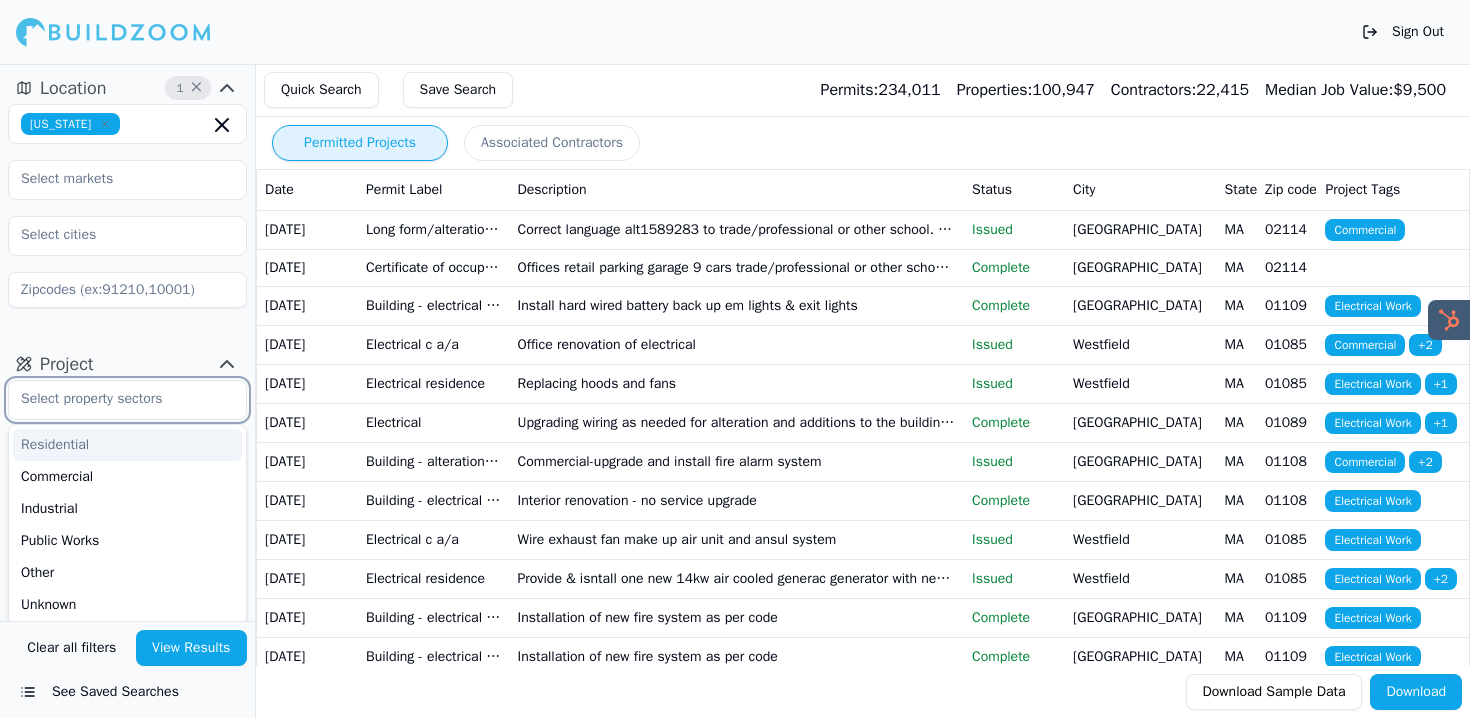 click on "Residential" at bounding box center [127, 445] 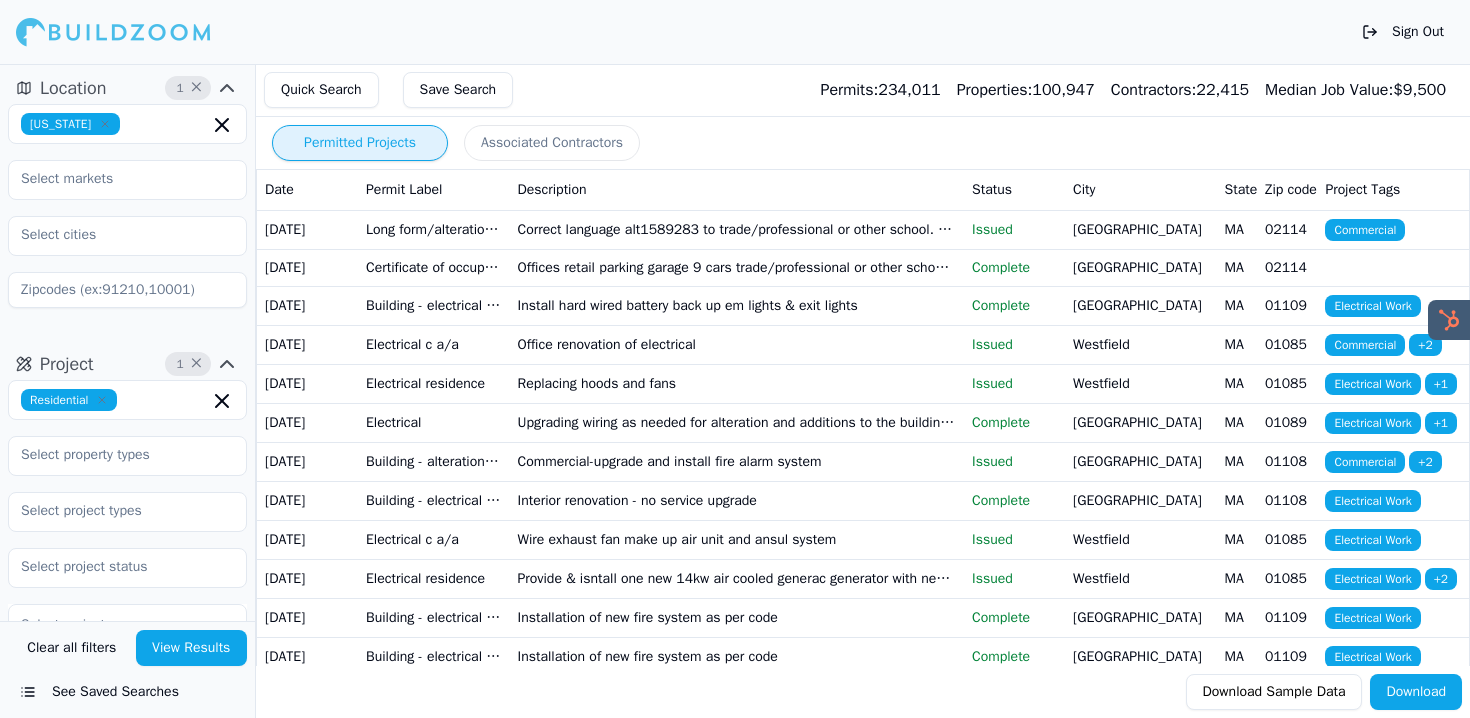 click on "Location 1 × [US_STATE]" at bounding box center (127, 198) 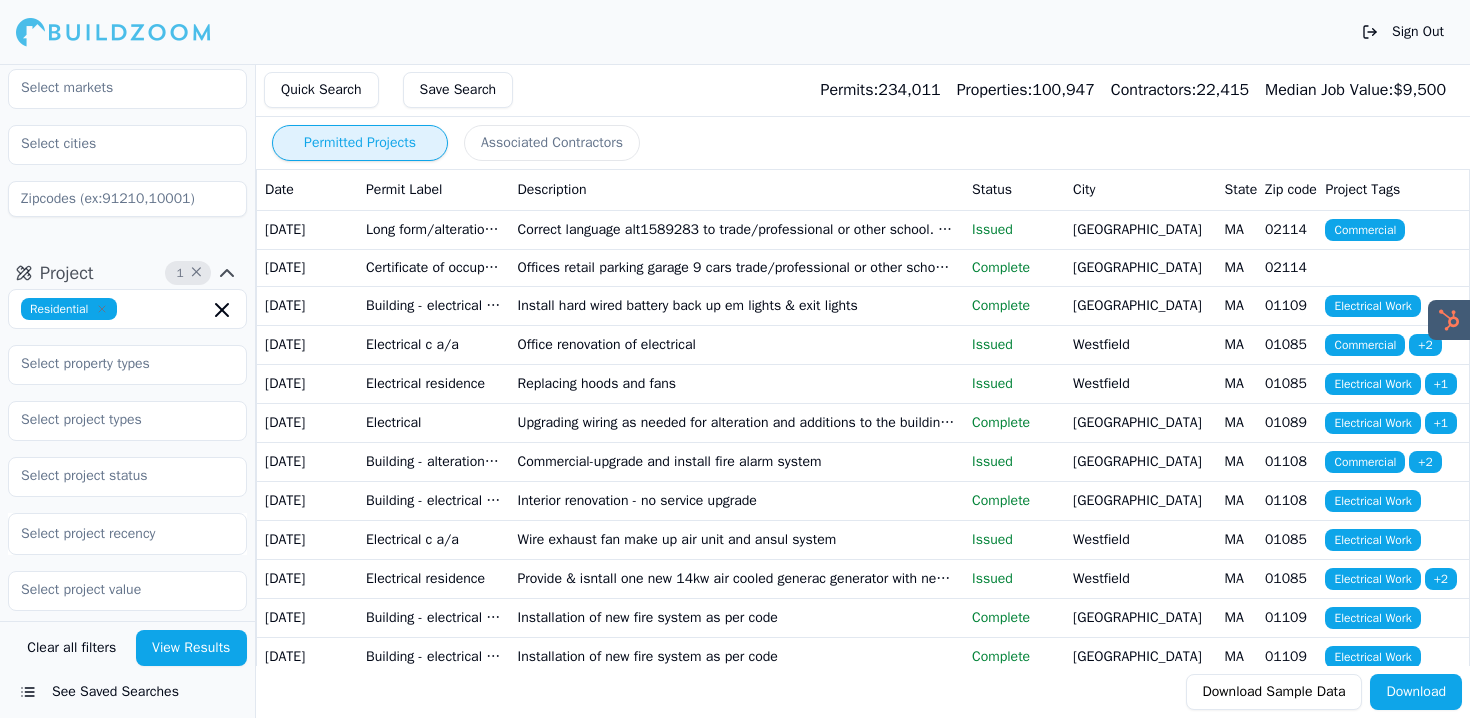 scroll, scrollTop: 109, scrollLeft: 0, axis: vertical 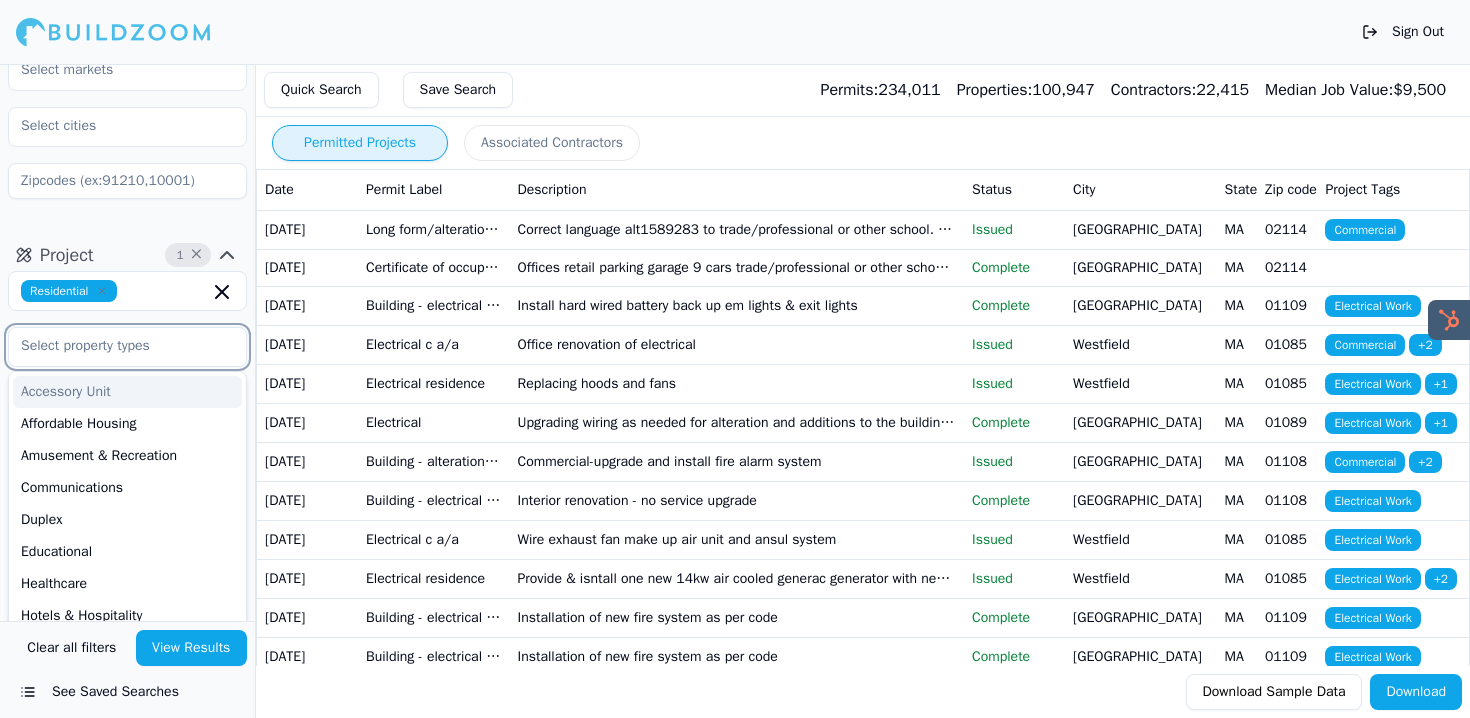click at bounding box center (115, 346) 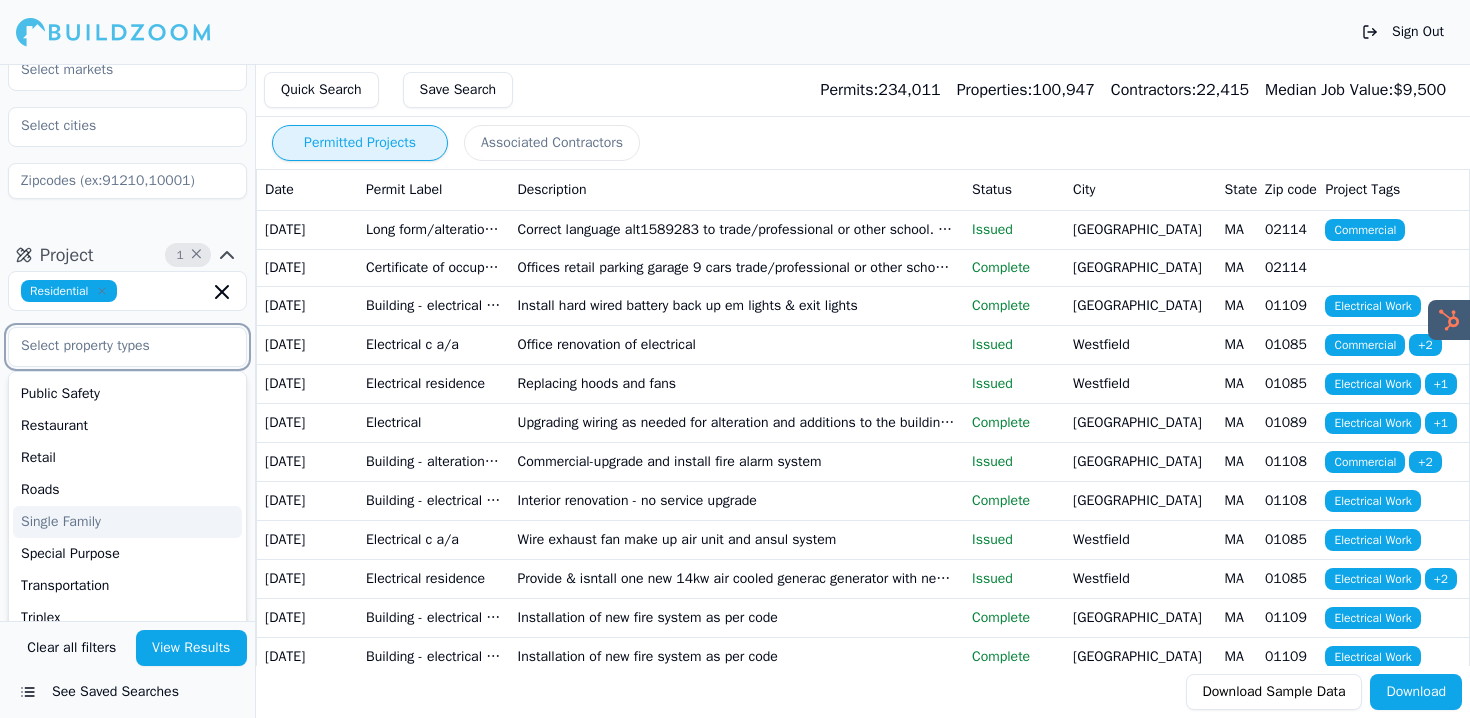click on "Single Family" at bounding box center (127, 522) 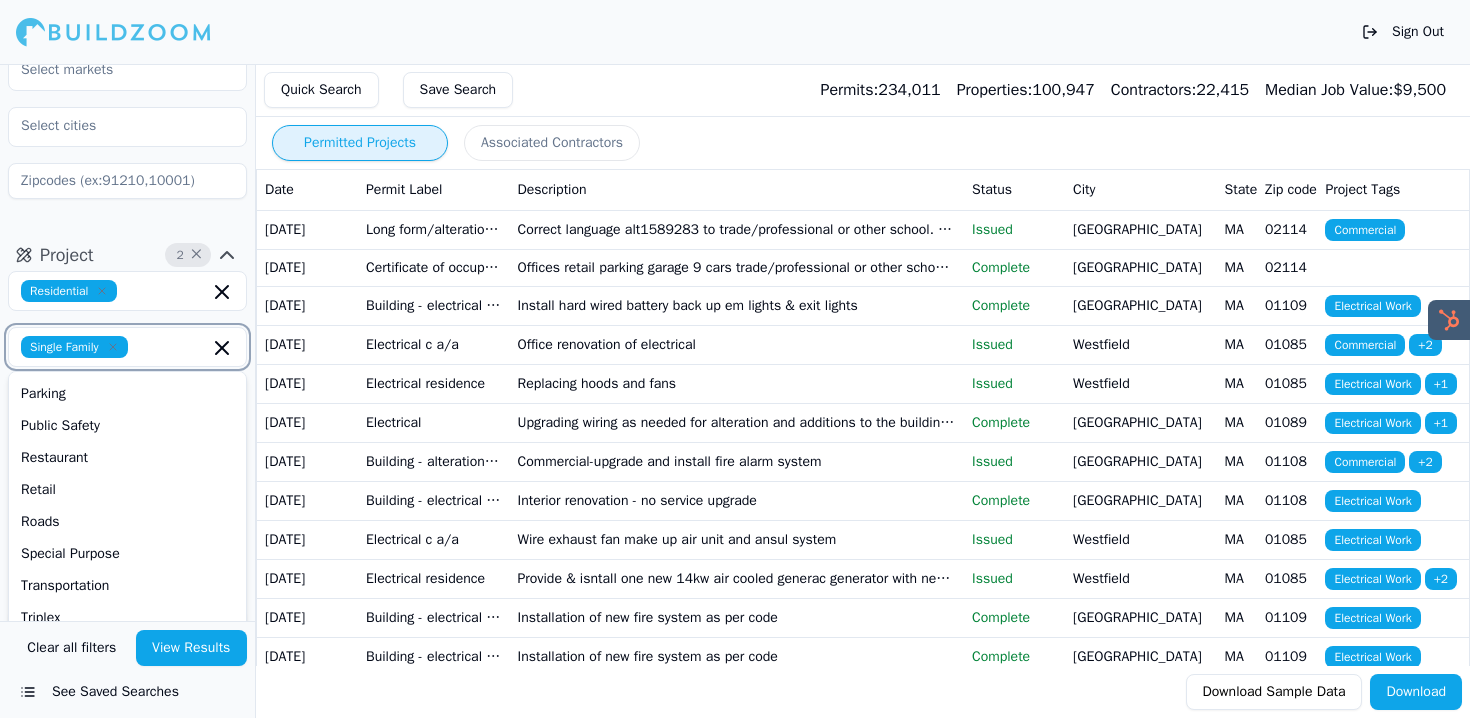 scroll, scrollTop: 510, scrollLeft: 0, axis: vertical 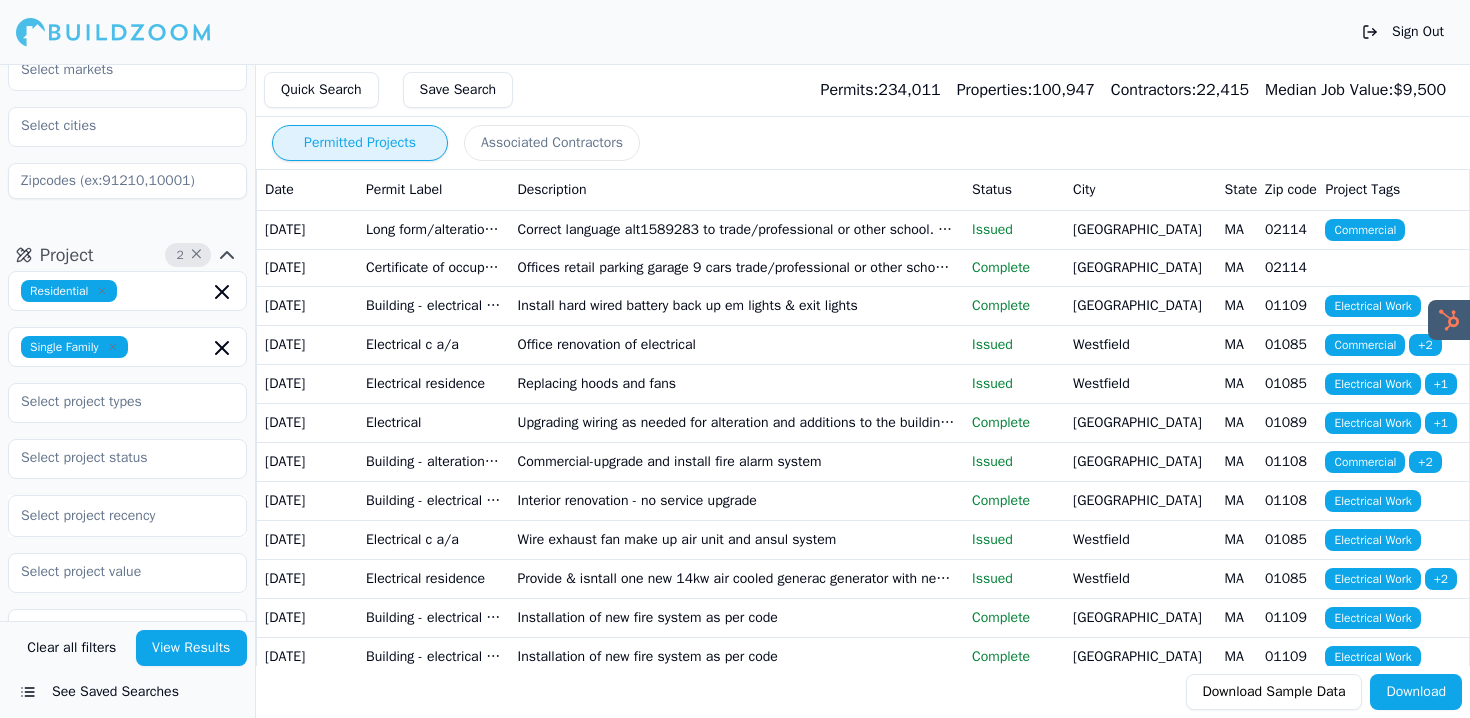 click on "Residential Single Family Select project recency" at bounding box center (127, 484) 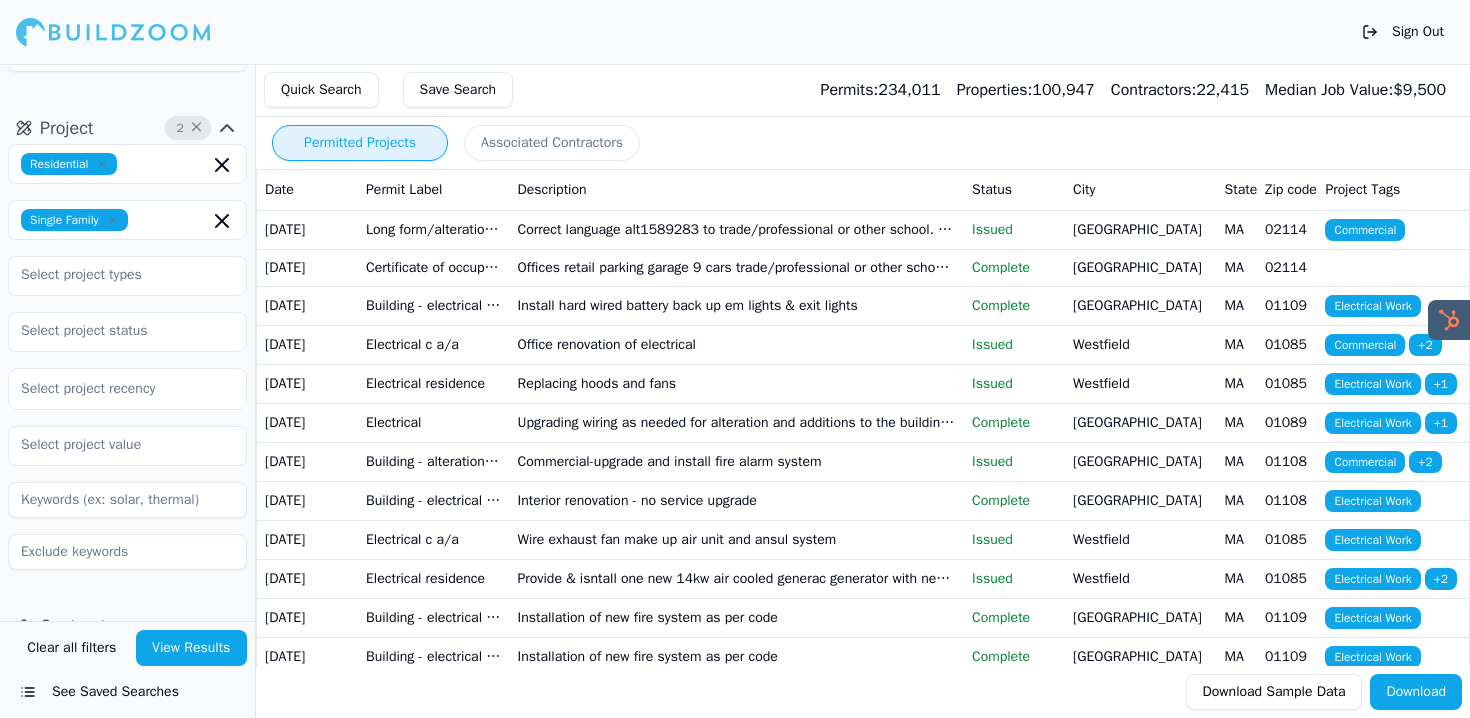 scroll, scrollTop: 244, scrollLeft: 0, axis: vertical 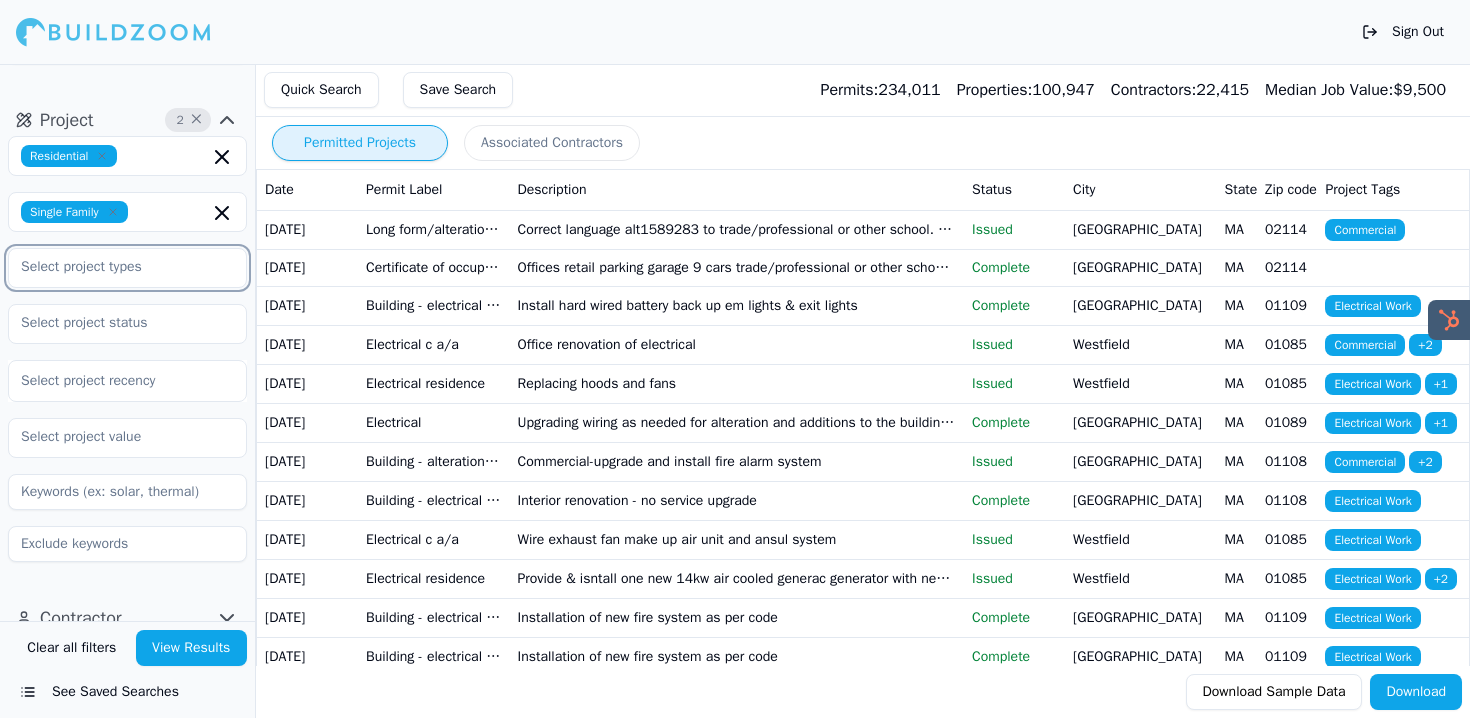 click at bounding box center [115, 267] 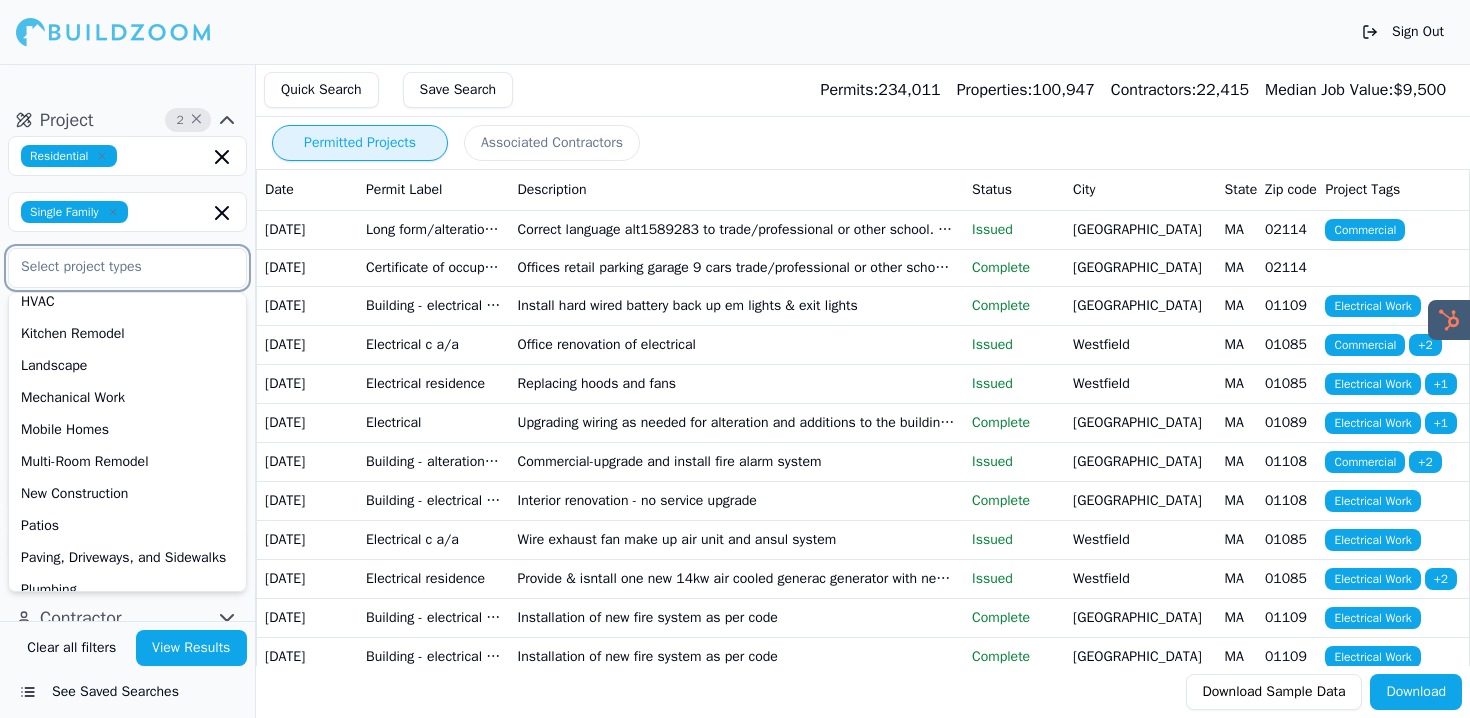 scroll, scrollTop: 754, scrollLeft: 0, axis: vertical 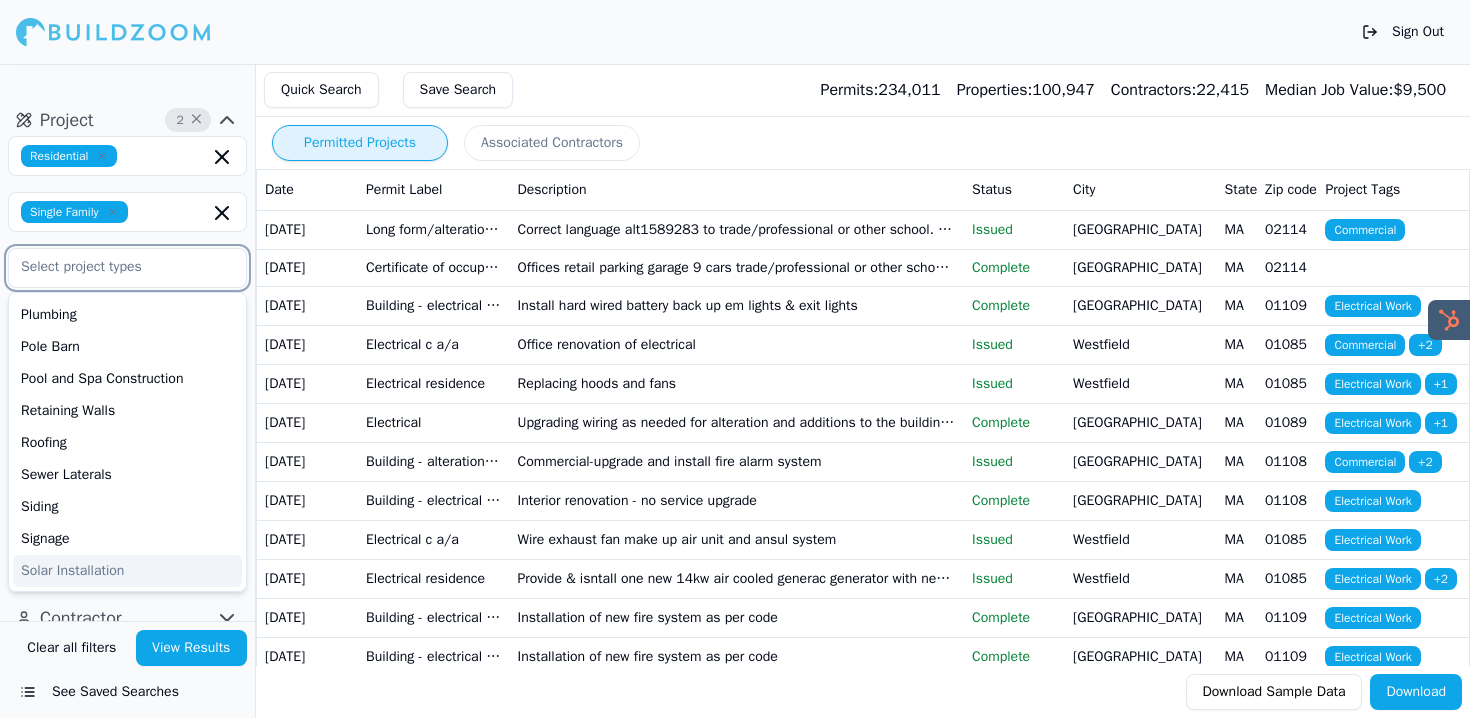 click on "Solar Installation" at bounding box center (127, 571) 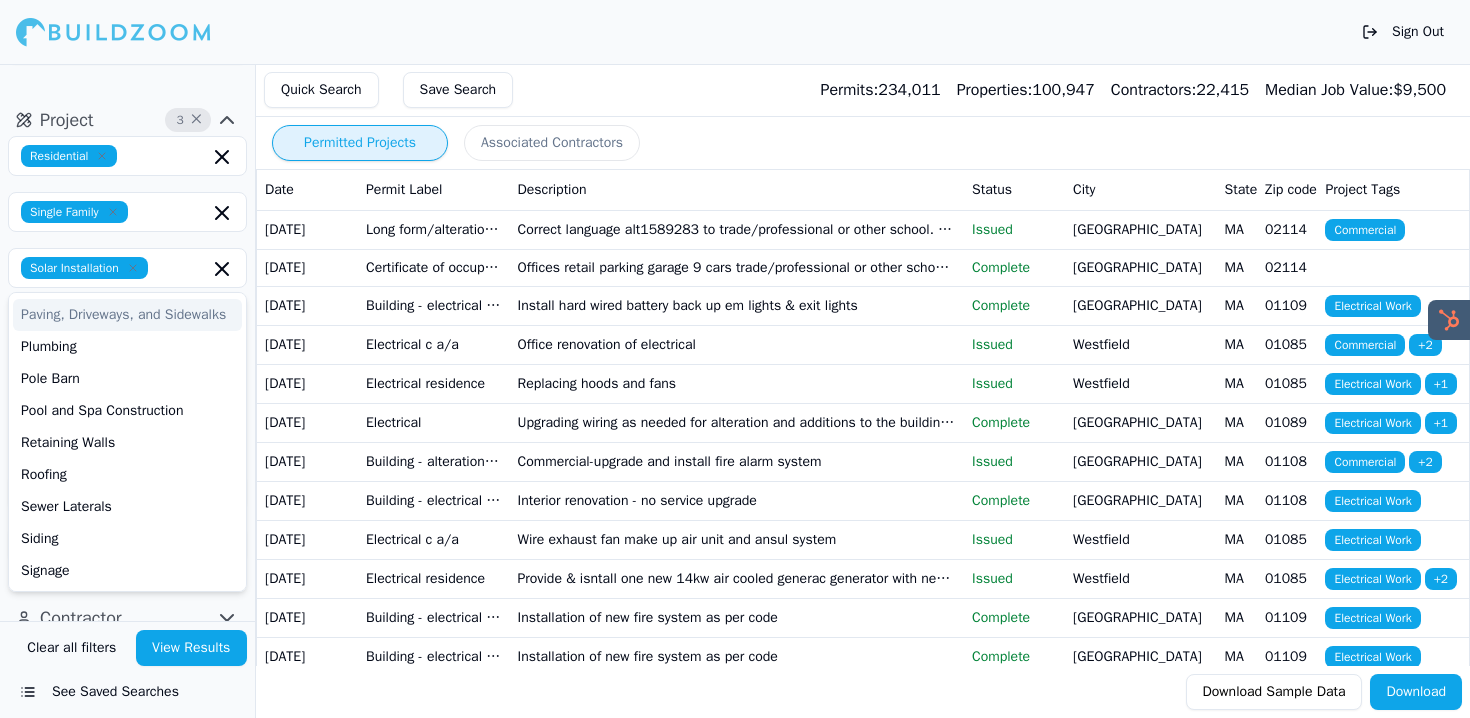 click on "Project 3 × Residential Single Family Solar Installation ADU Bathroom Remodel Commercial Renovation Decks and Porches Demolition Docks Doors and Windows Electrical Work Excavation and Grading Fences Flatwork Concrete Foundations Garage Construction Home Addition HVAC Kitchen Remodel Landscape Mechanical Work Mobile Homes Multi-Room Remodel New Construction Patios Paving, Driveways, and Sidewalks Plumbing Pole Barn Pool and Spa Construction Retaining Walls Roofing Sewer Laterals Siding Signage Select project recency" at bounding box center [127, 341] 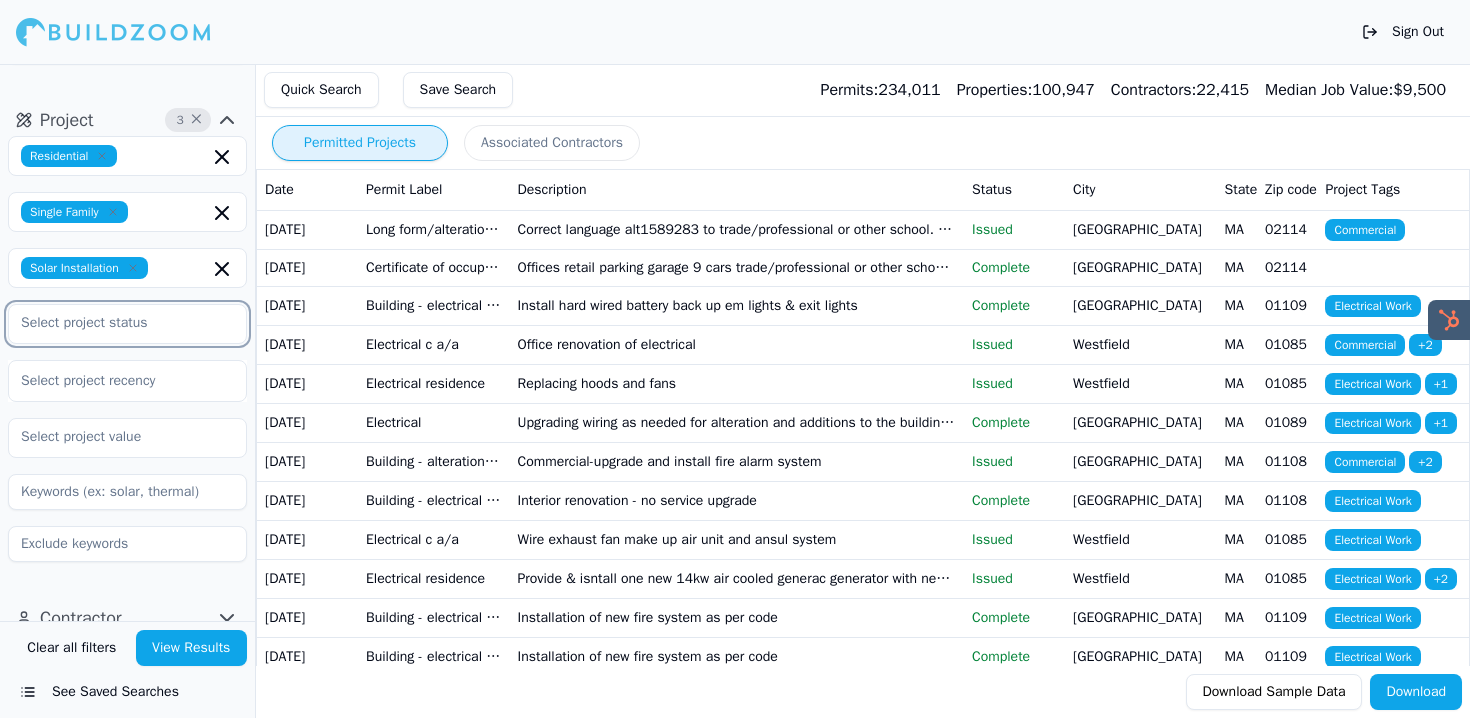 click at bounding box center [115, 323] 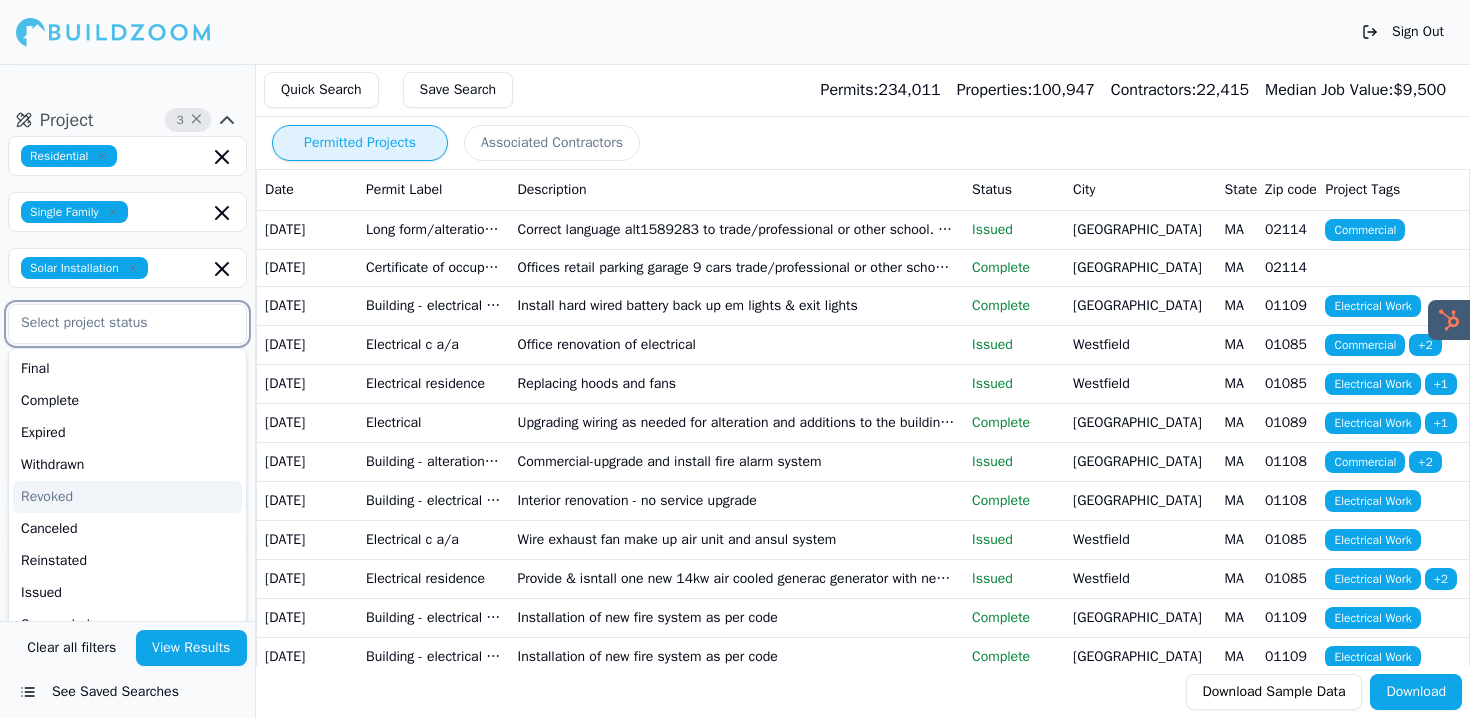 click on "Revoked" at bounding box center [127, 497] 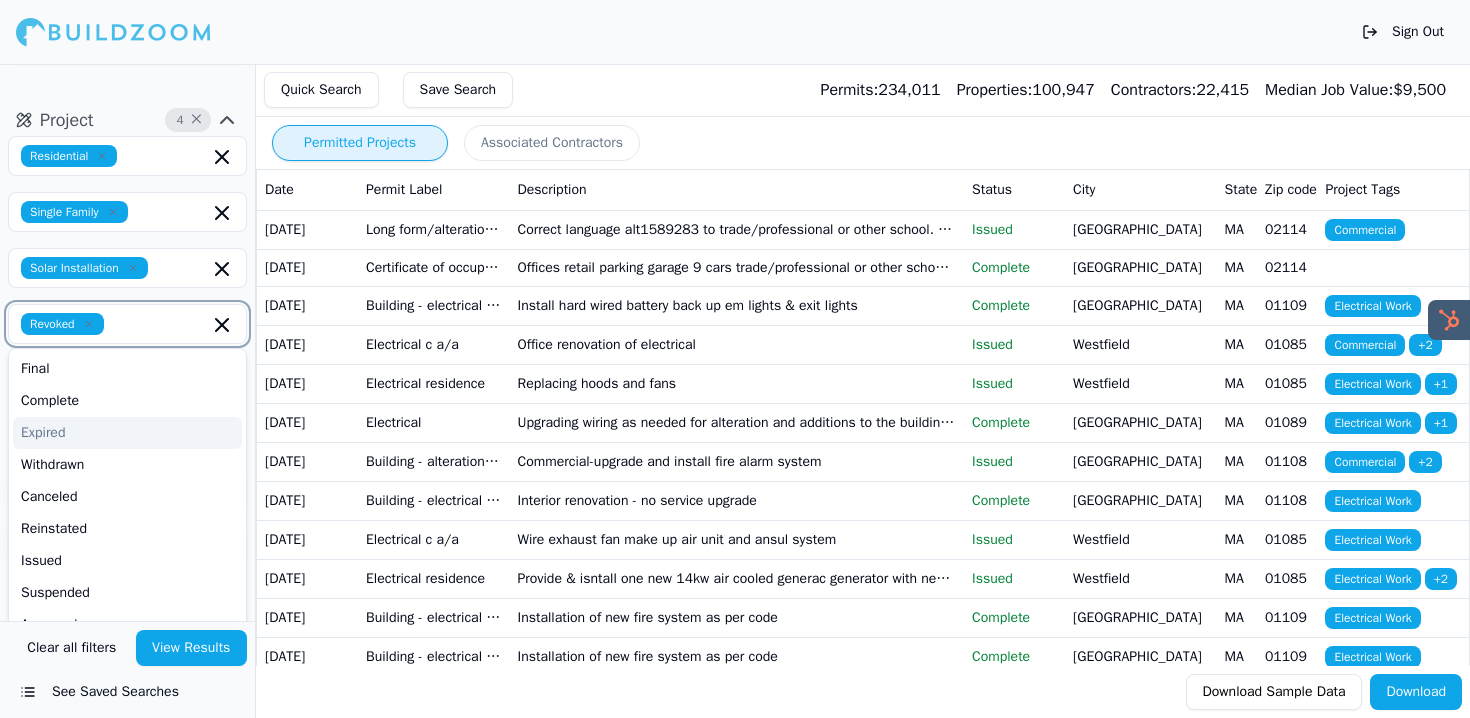 click on "Expired" at bounding box center (127, 433) 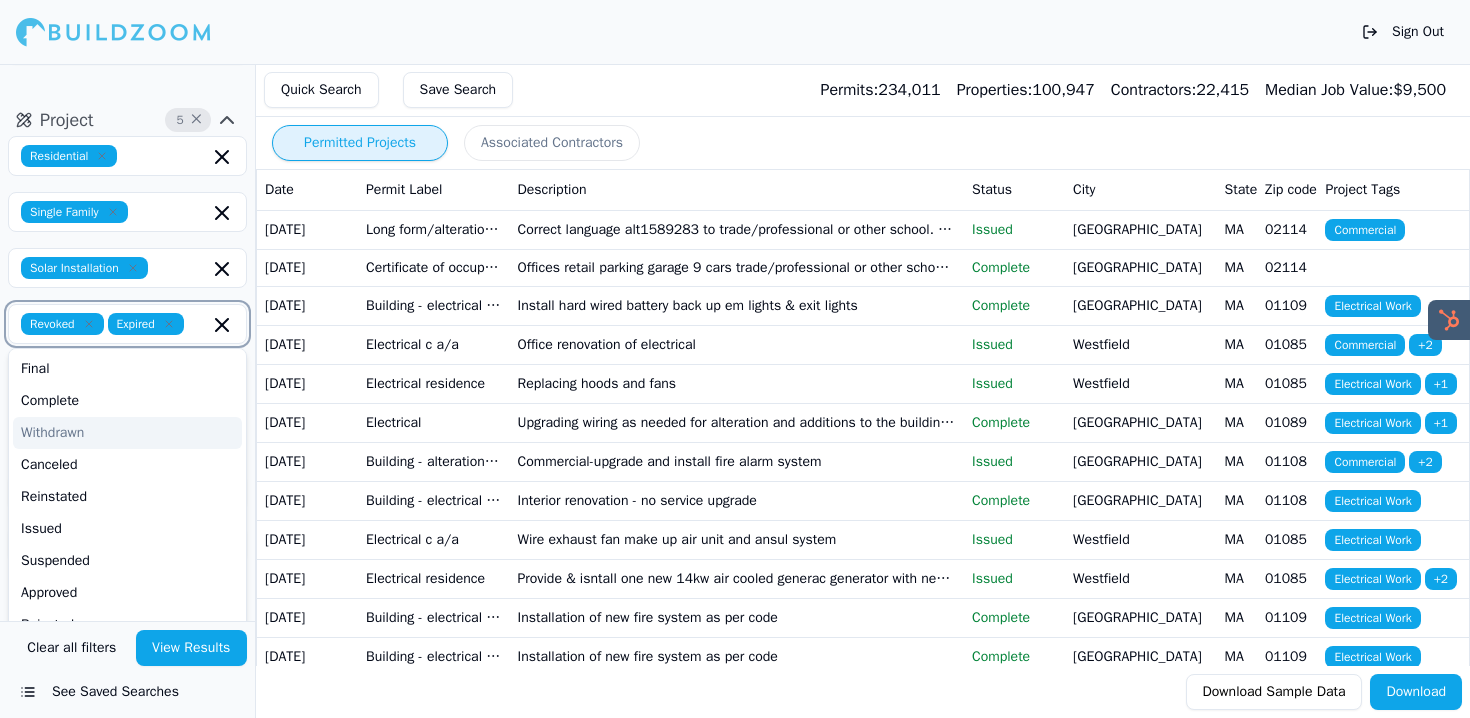 click on "Withdrawn" at bounding box center (127, 433) 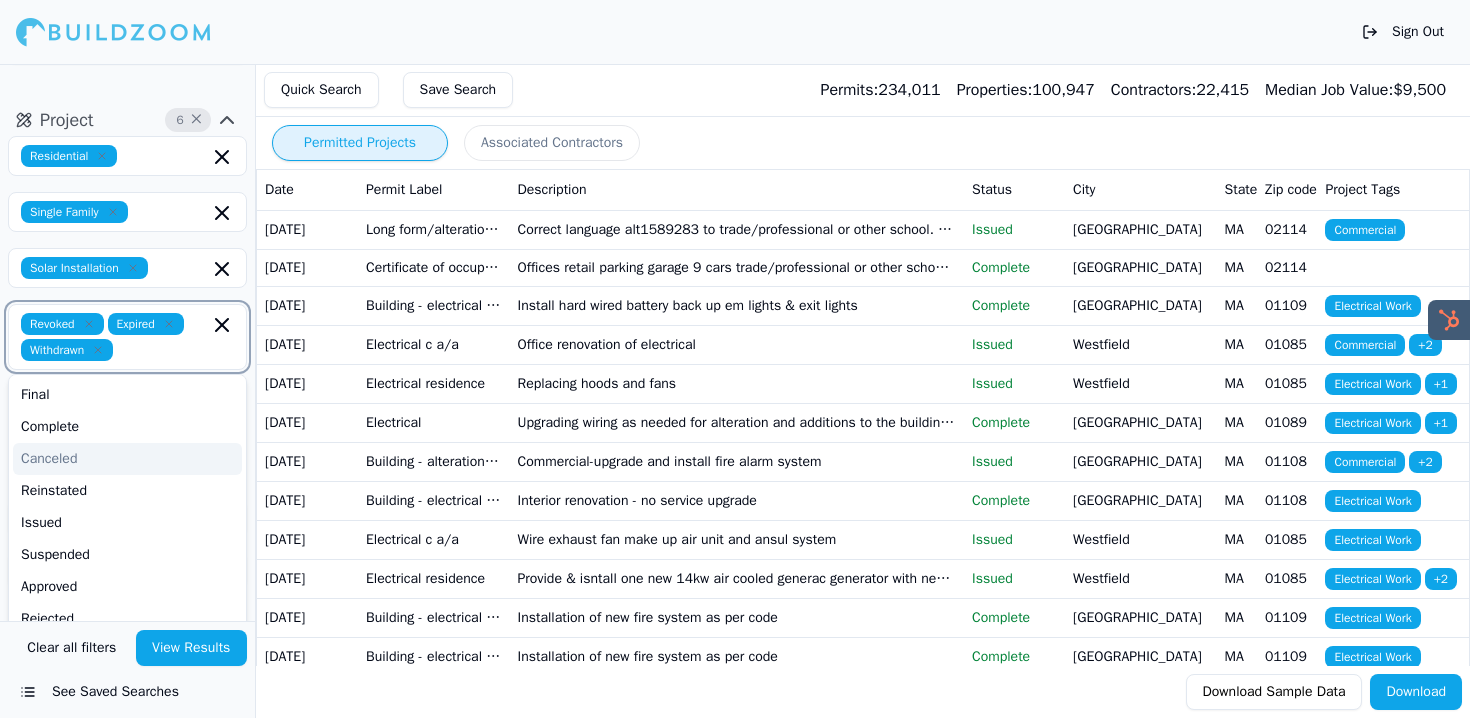 click on "Canceled" at bounding box center [127, 459] 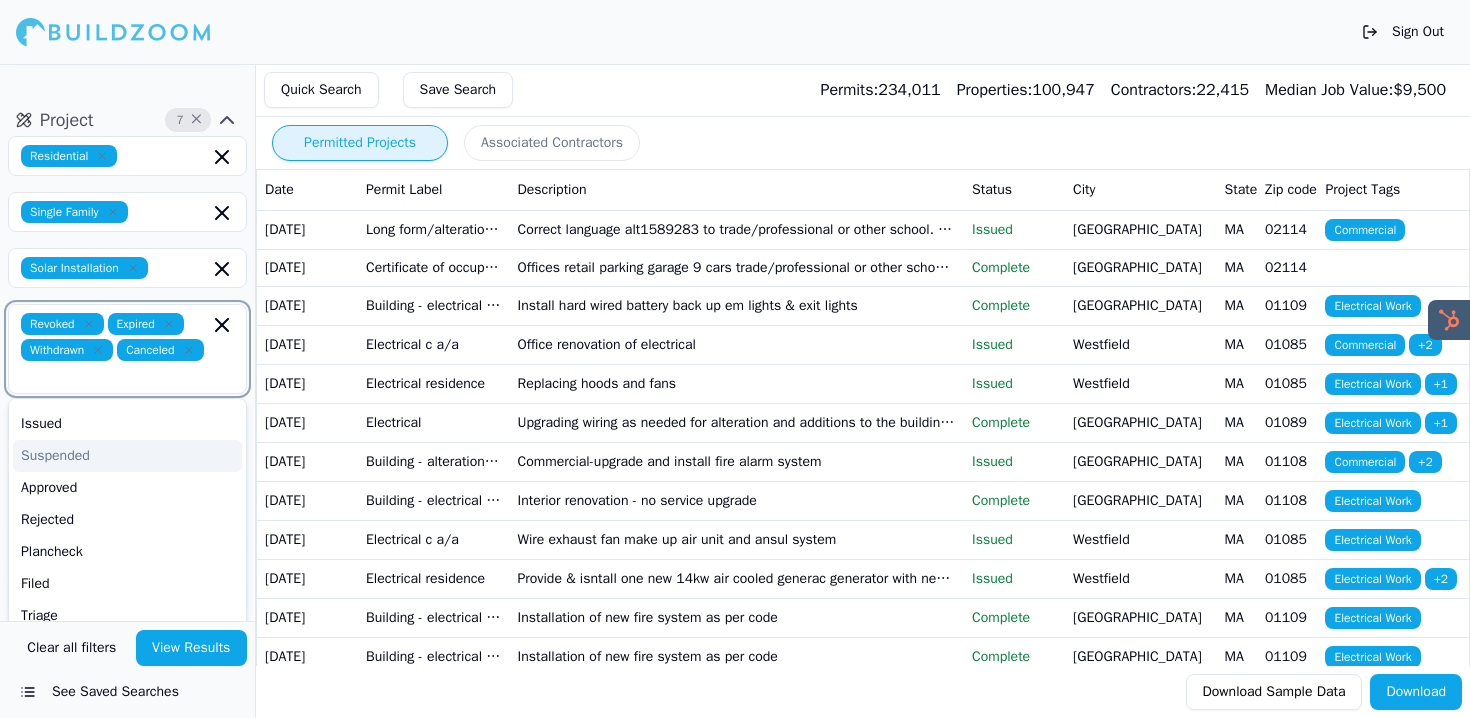 click on "Suspended" at bounding box center (127, 456) 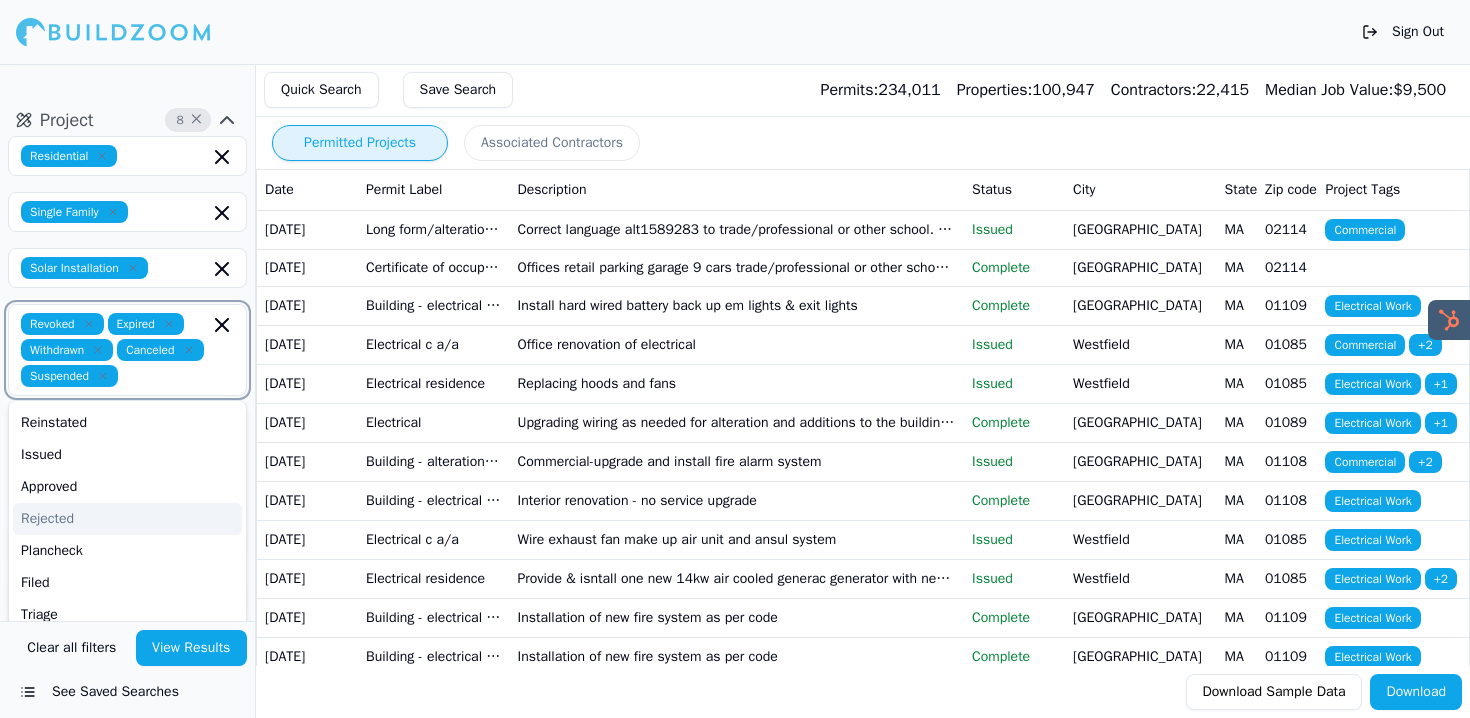 click on "Rejected" at bounding box center (127, 519) 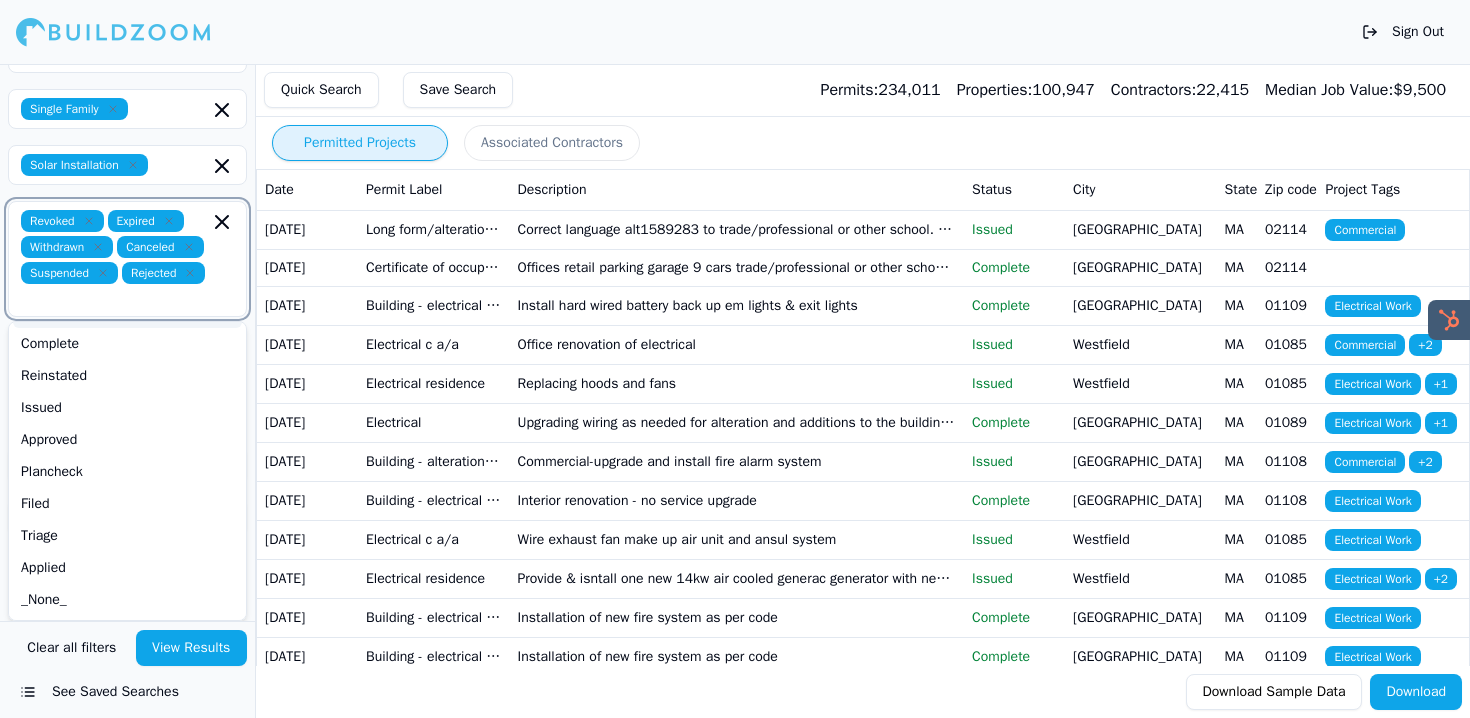 scroll, scrollTop: 375, scrollLeft: 0, axis: vertical 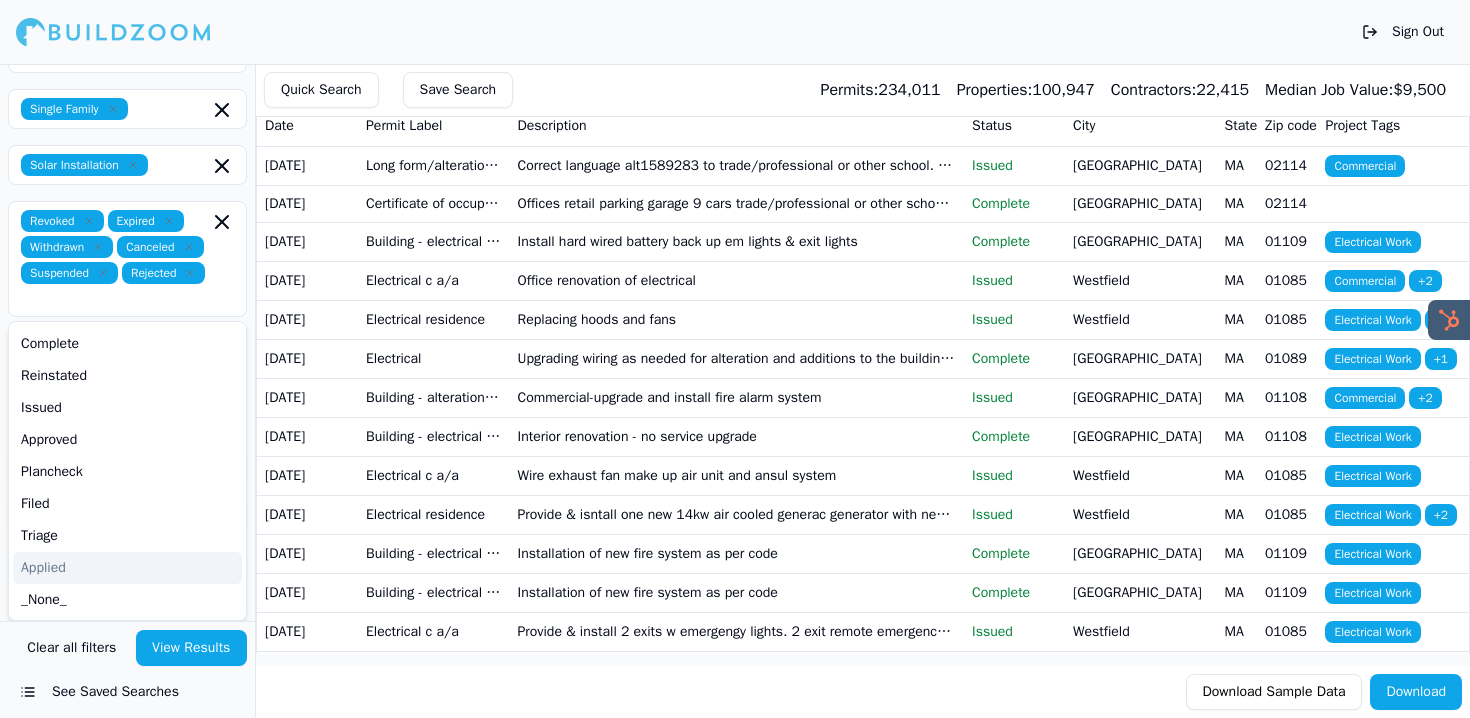 click on "Project 9 × Residential Single Family Solar Installation Revoked Expired Withdrawn Canceled Suspended Rejected Final Complete Reinstated Issued Approved Plancheck Filed Triage Applied _None_ Select project recency" at bounding box center [127, 276] 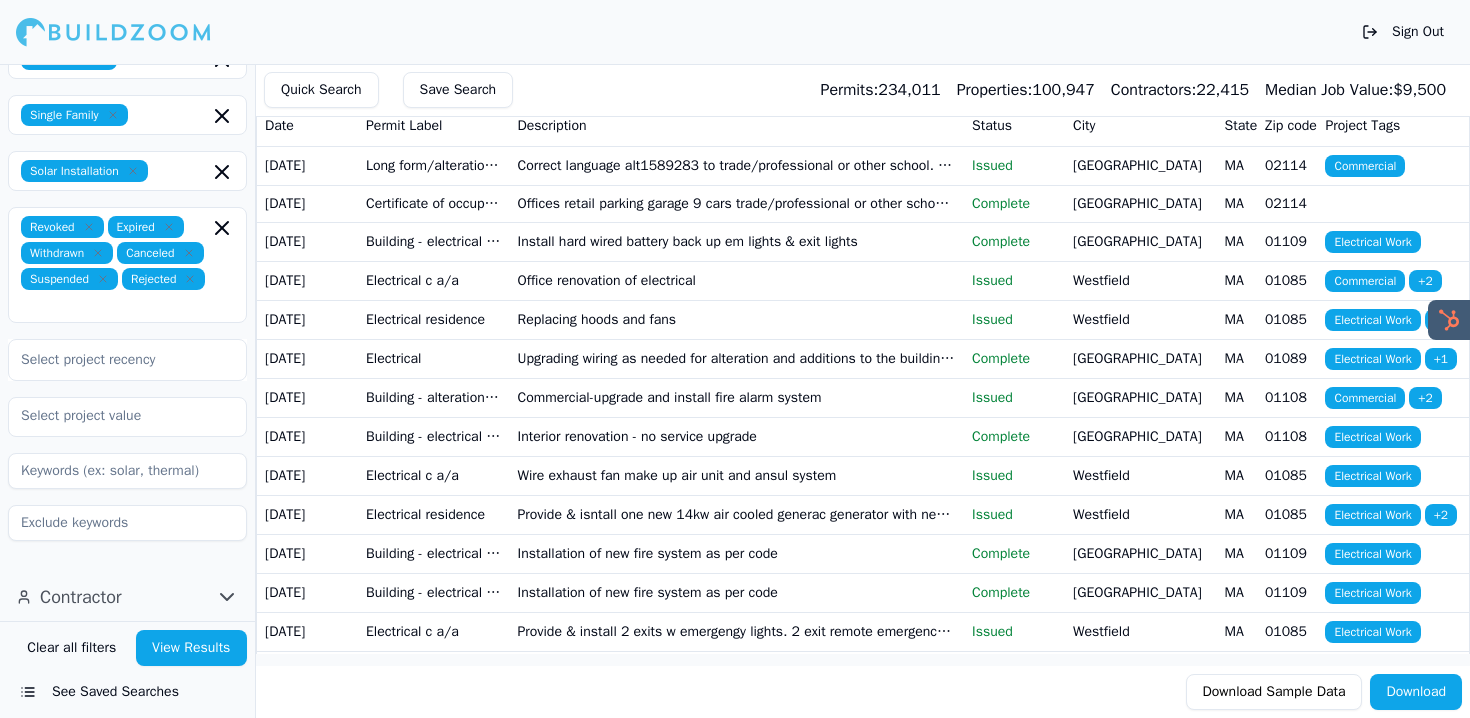 click at bounding box center [127, 360] 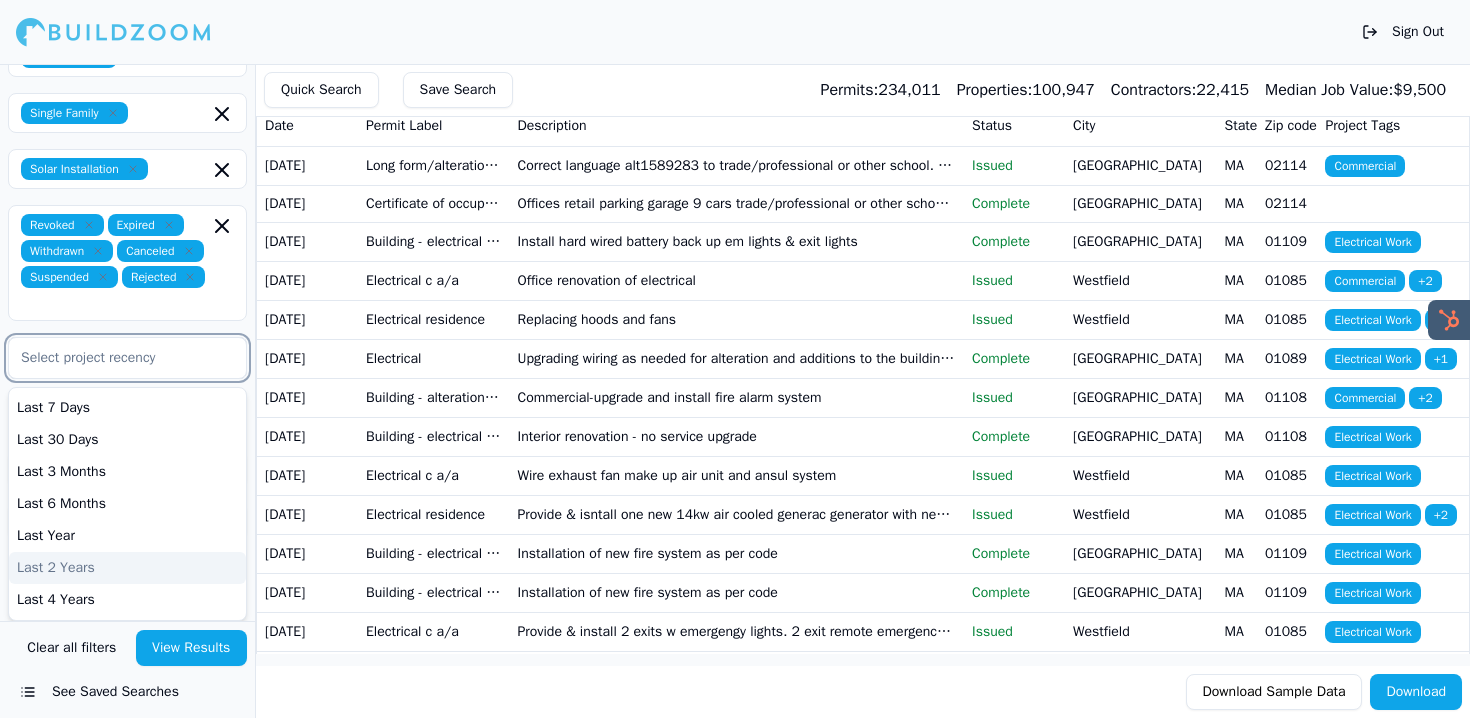 click on "Last 2 Years" at bounding box center [127, 568] 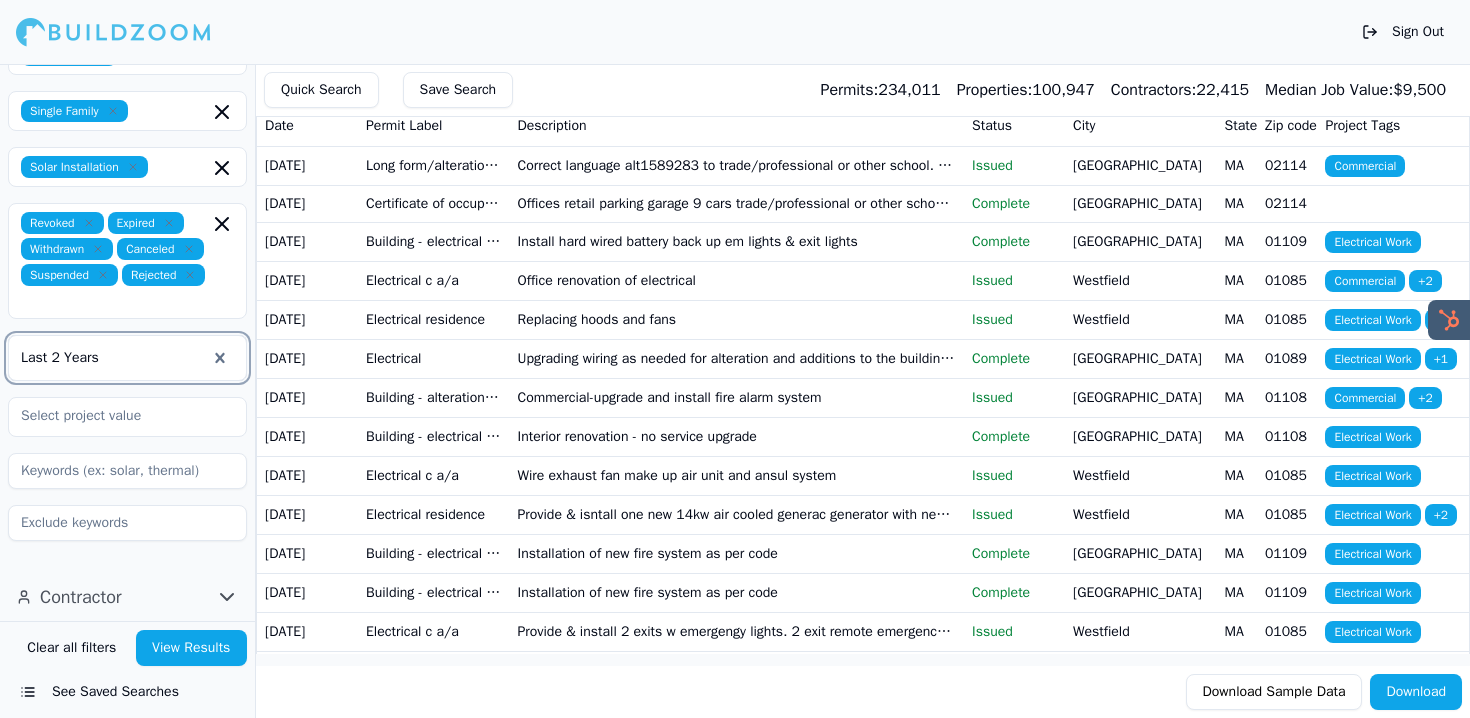 click on "View Results" at bounding box center [192, 648] 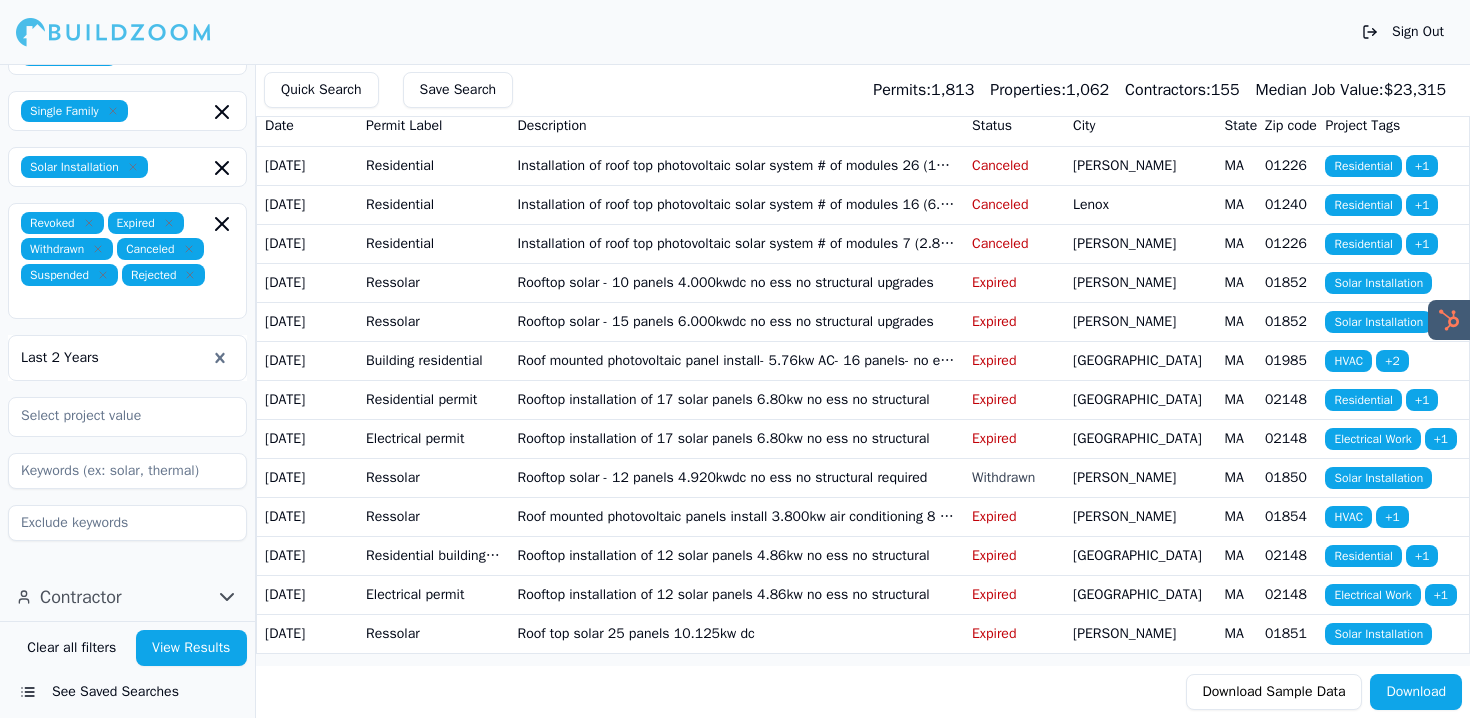 scroll, scrollTop: 0, scrollLeft: 0, axis: both 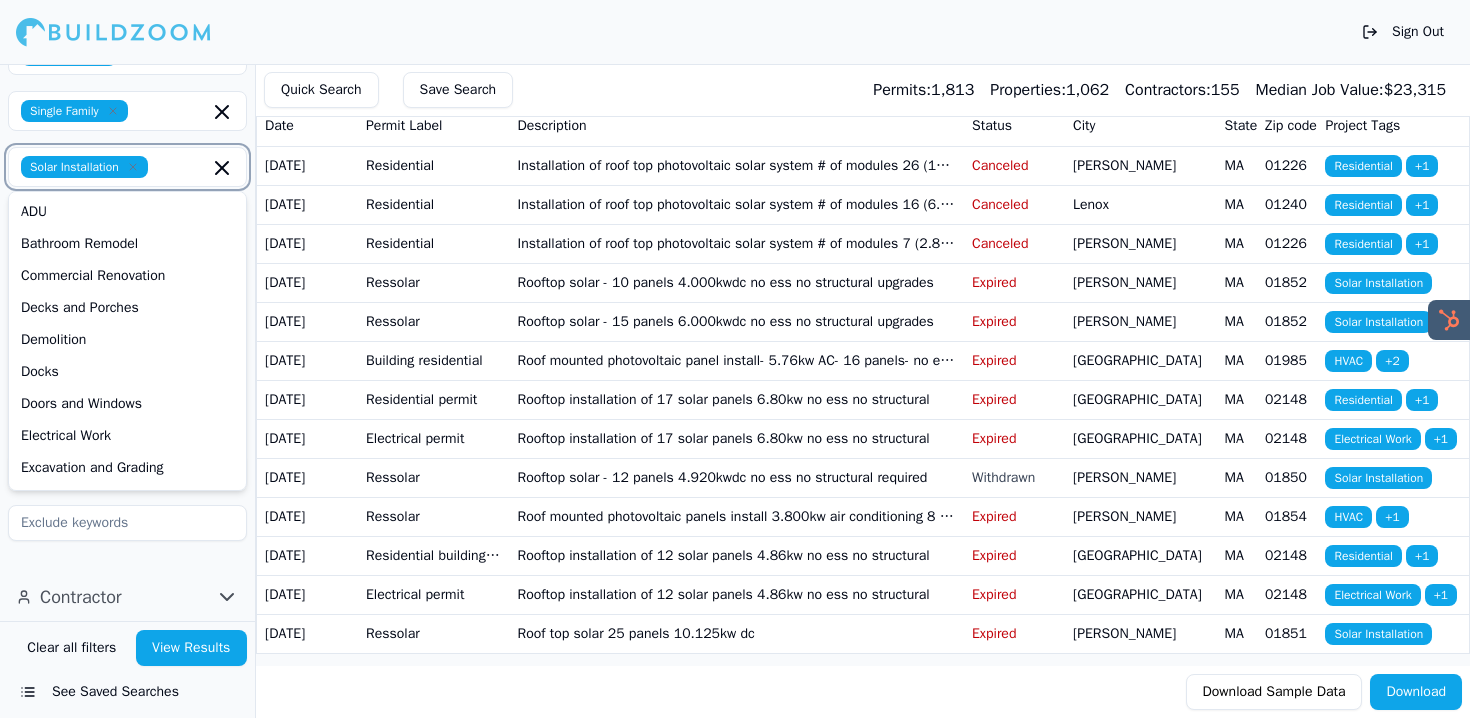 click at bounding box center (182, 167) 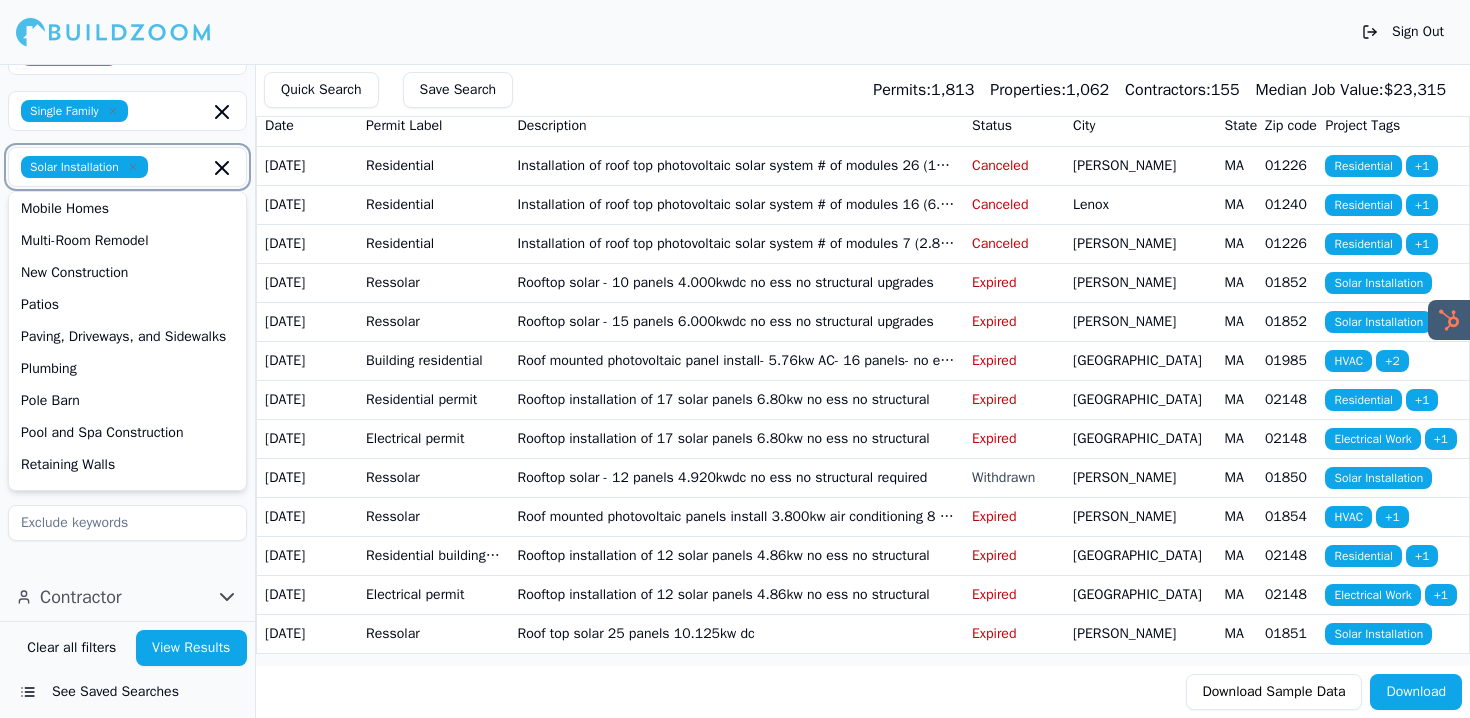 scroll, scrollTop: 722, scrollLeft: 0, axis: vertical 